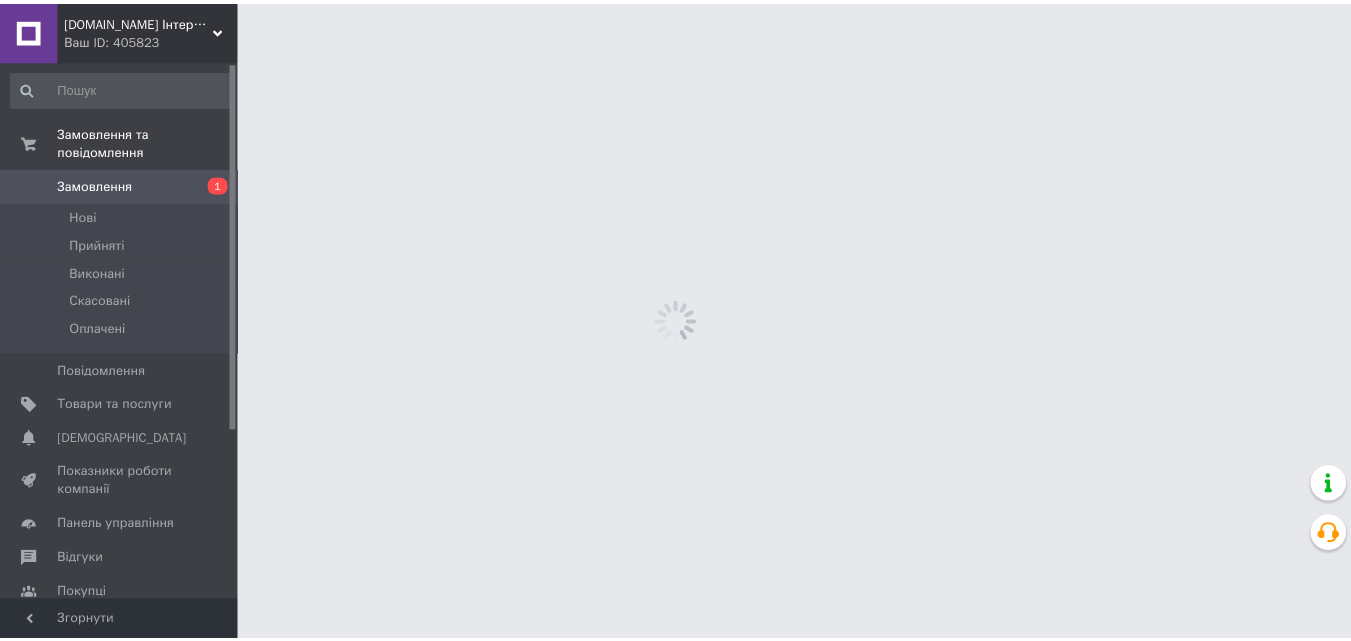 scroll, scrollTop: 0, scrollLeft: 0, axis: both 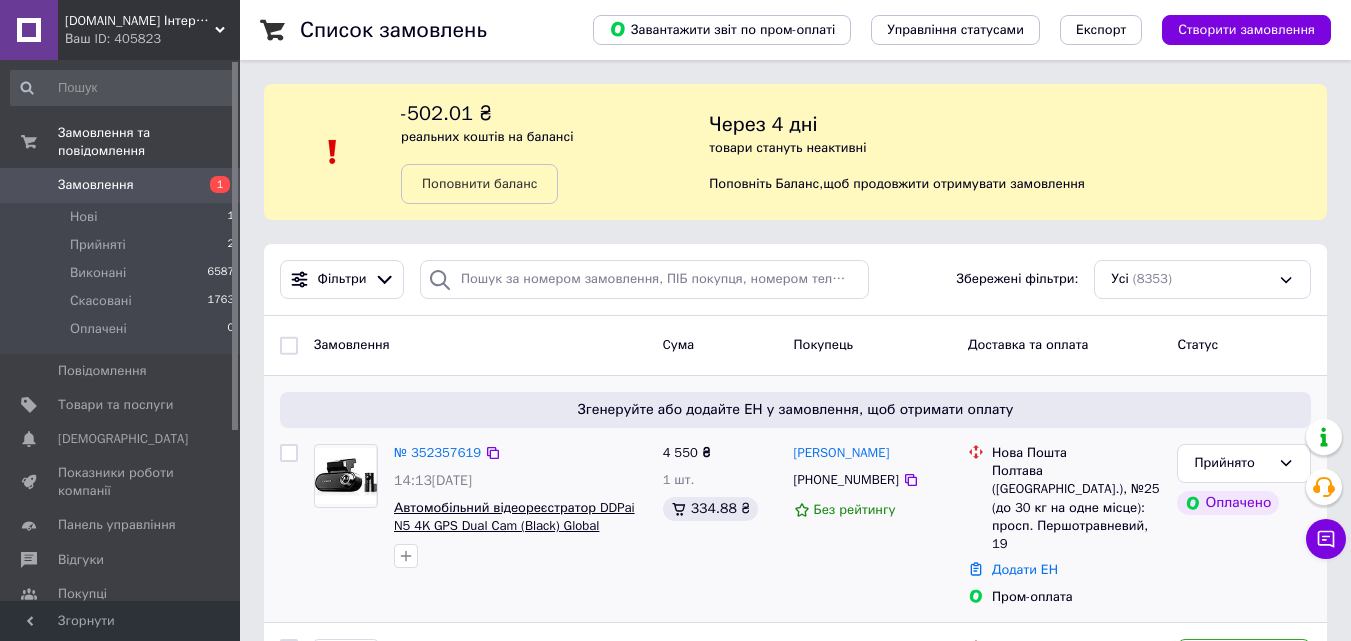 click on "Автомобільний відеореєстратор DDPai N5 4K GPS  Dual Cam (Black) Global" at bounding box center [514, 517] 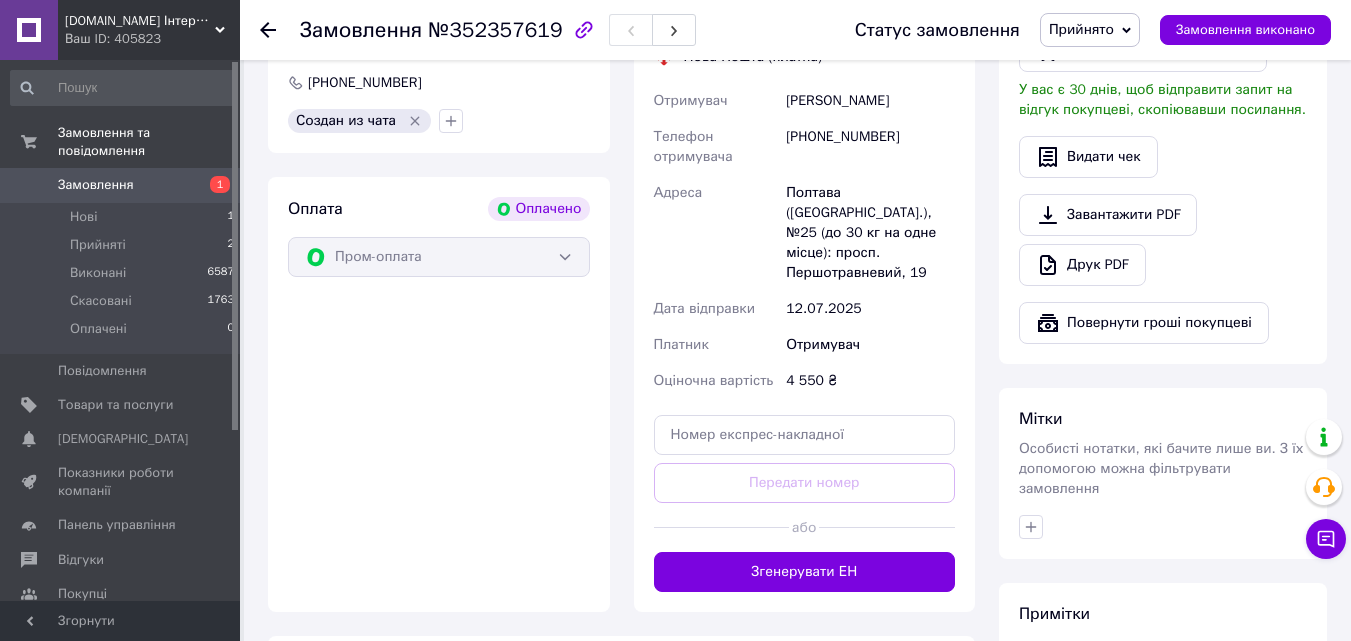 scroll, scrollTop: 627, scrollLeft: 0, axis: vertical 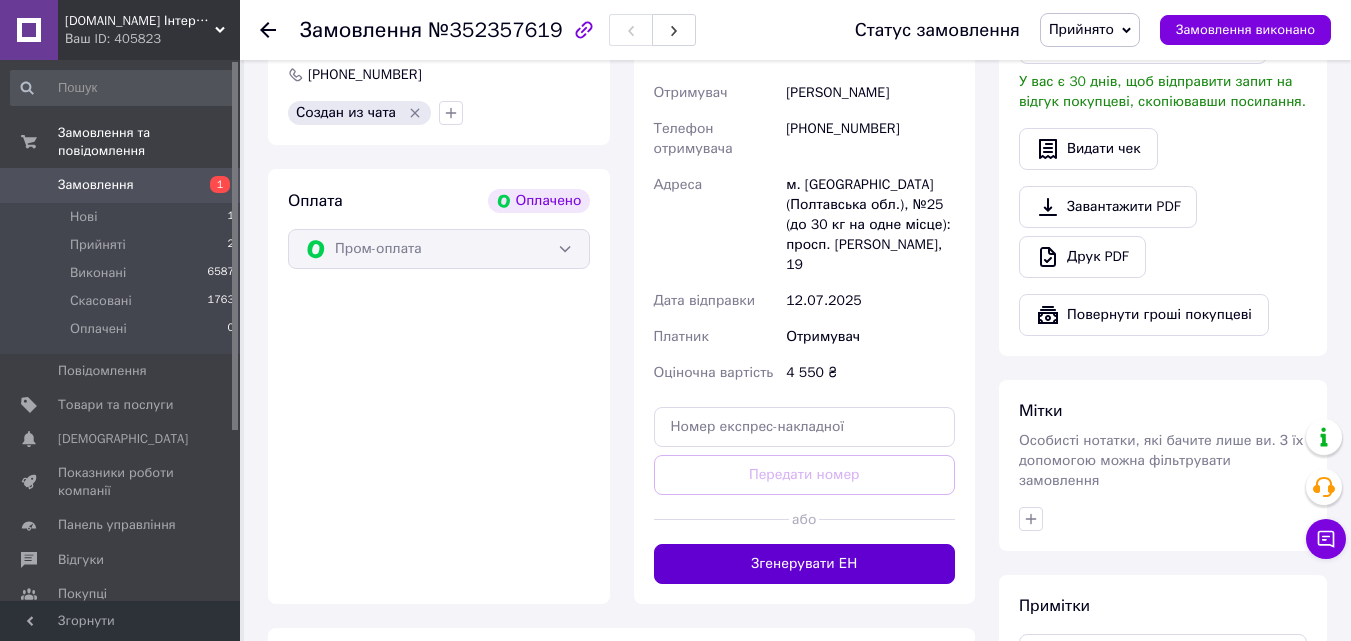 click on "Згенерувати ЕН" at bounding box center (805, 564) 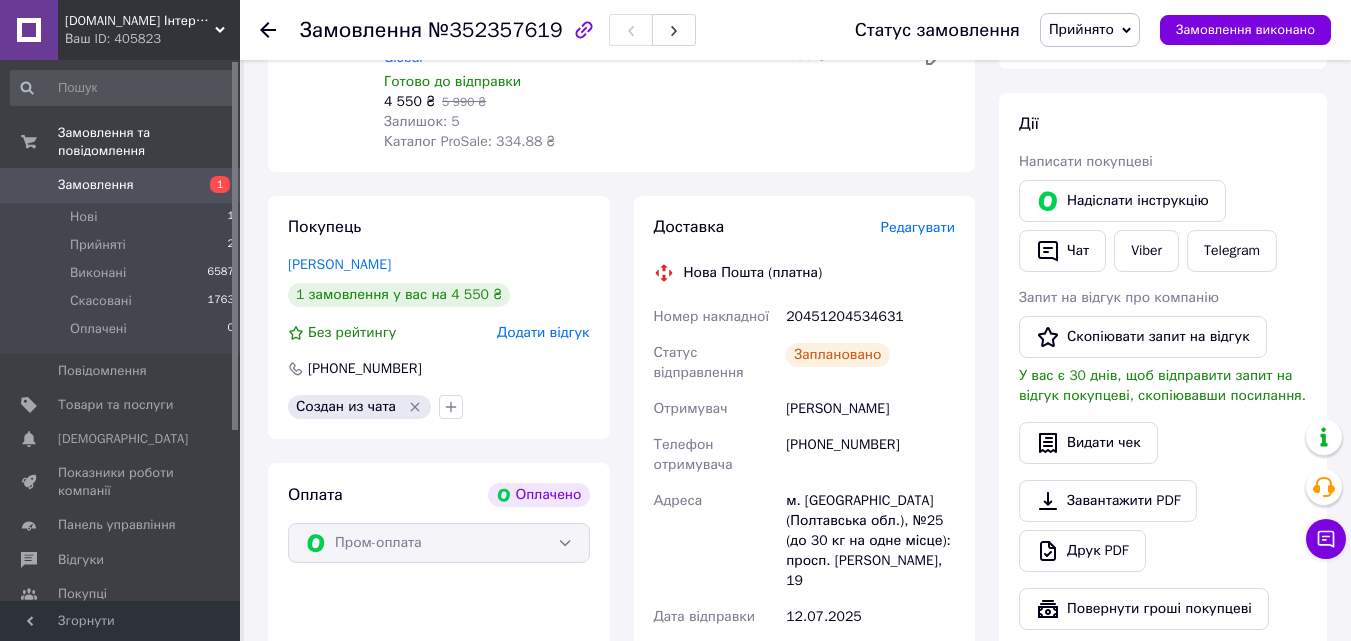 scroll, scrollTop: 327, scrollLeft: 0, axis: vertical 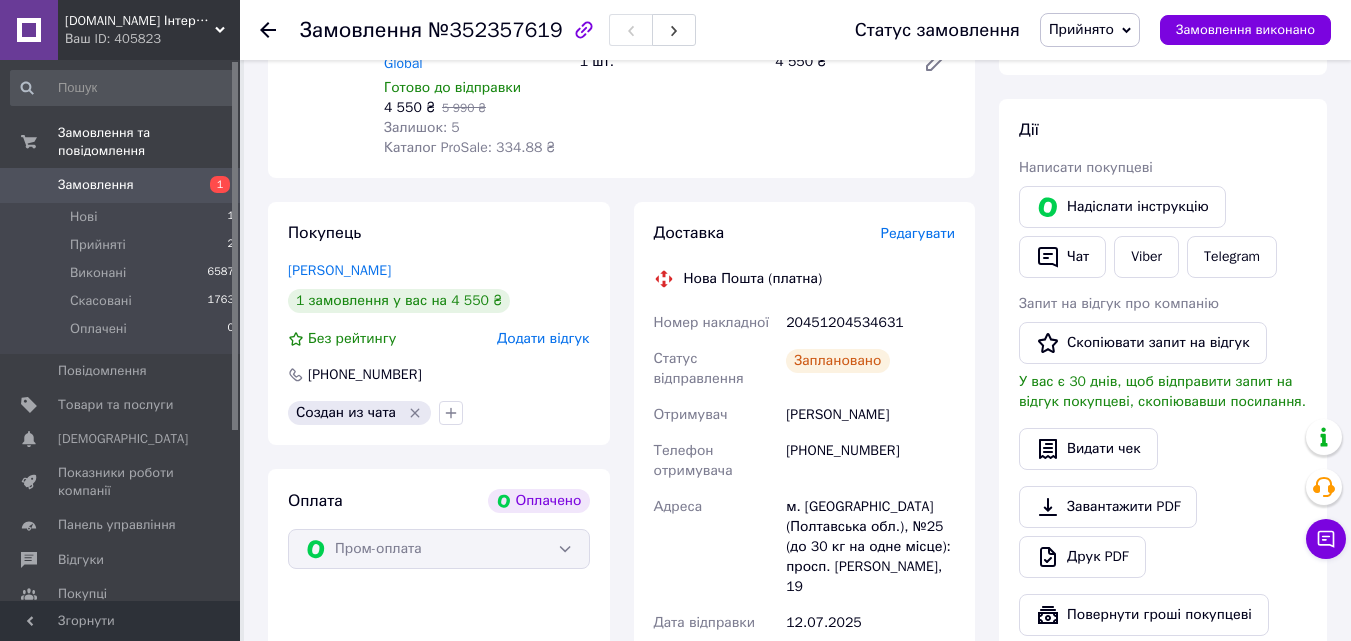 click 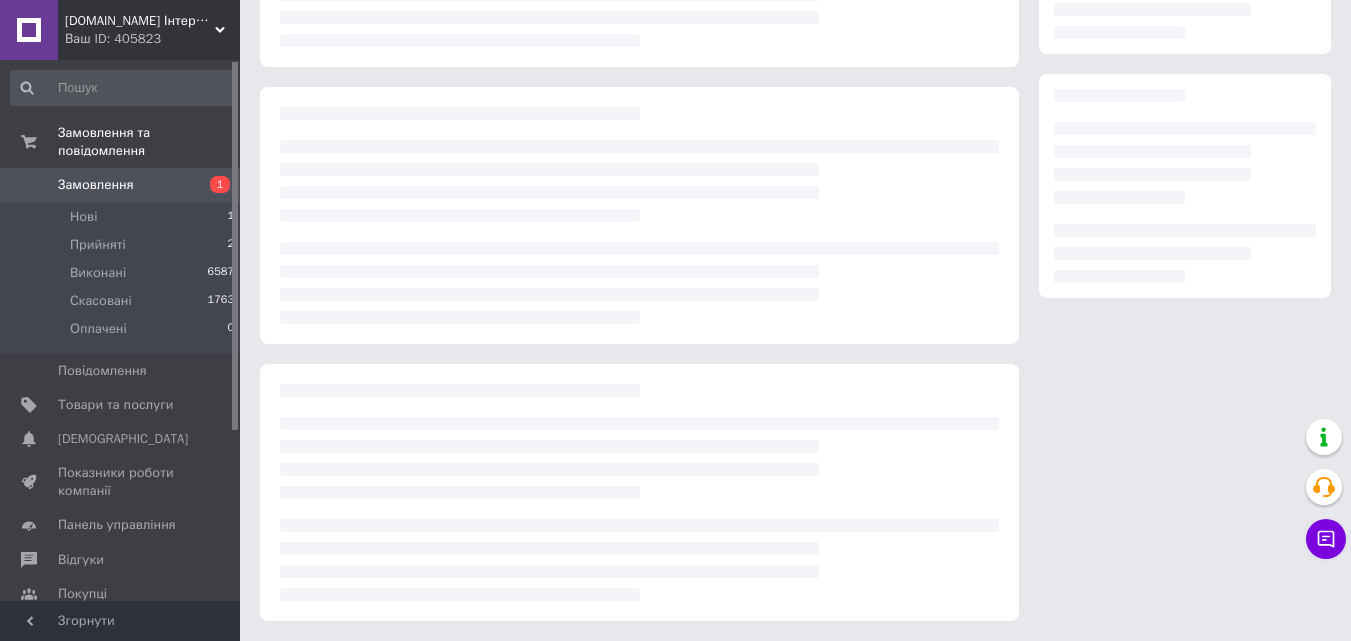scroll, scrollTop: 273, scrollLeft: 0, axis: vertical 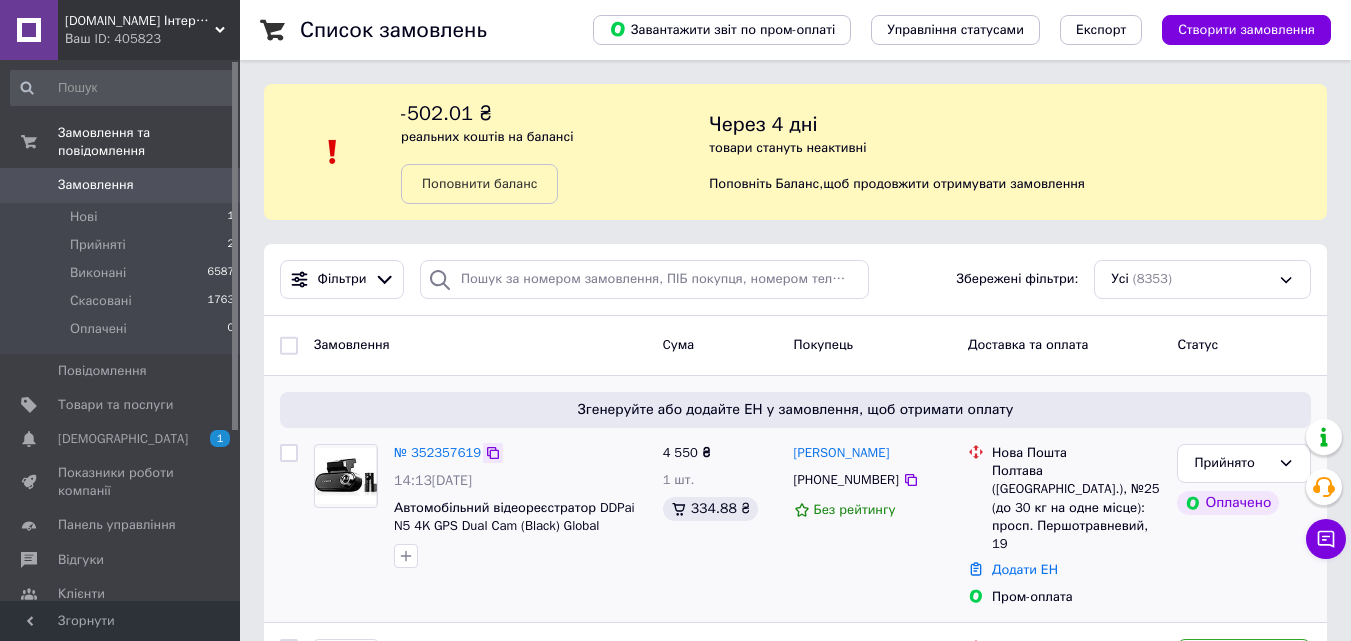 click 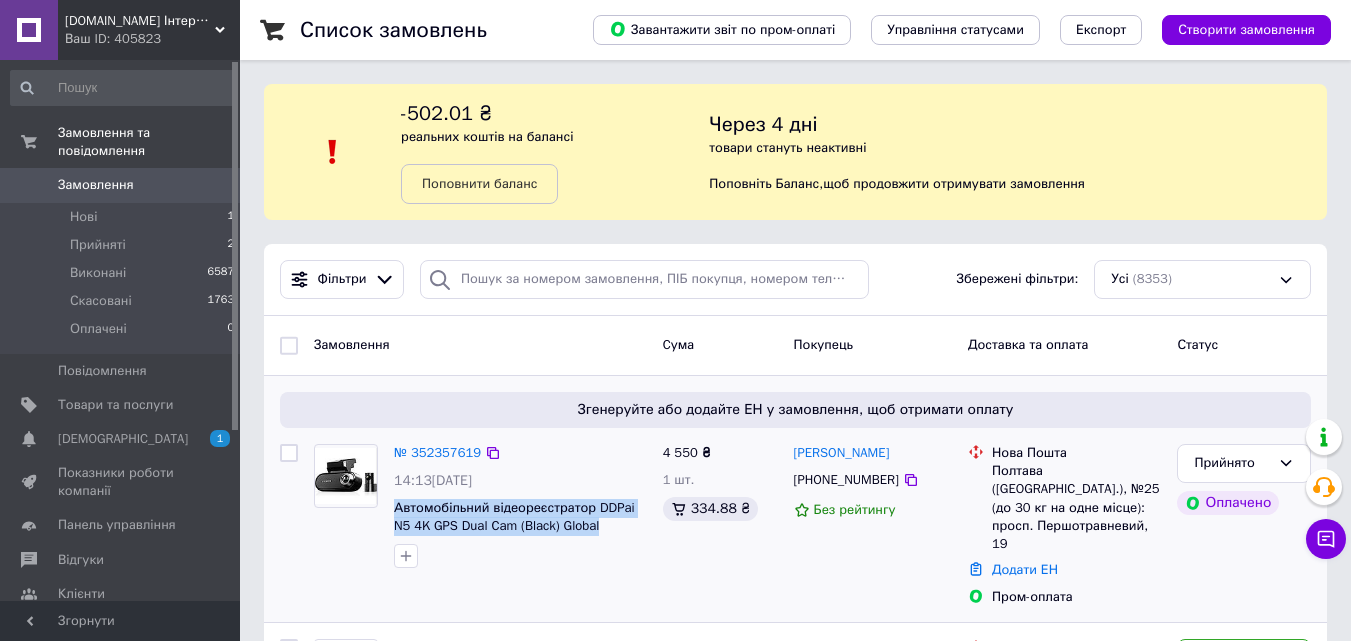 drag, startPoint x: 389, startPoint y: 501, endPoint x: 589, endPoint y: 533, distance: 202.54382 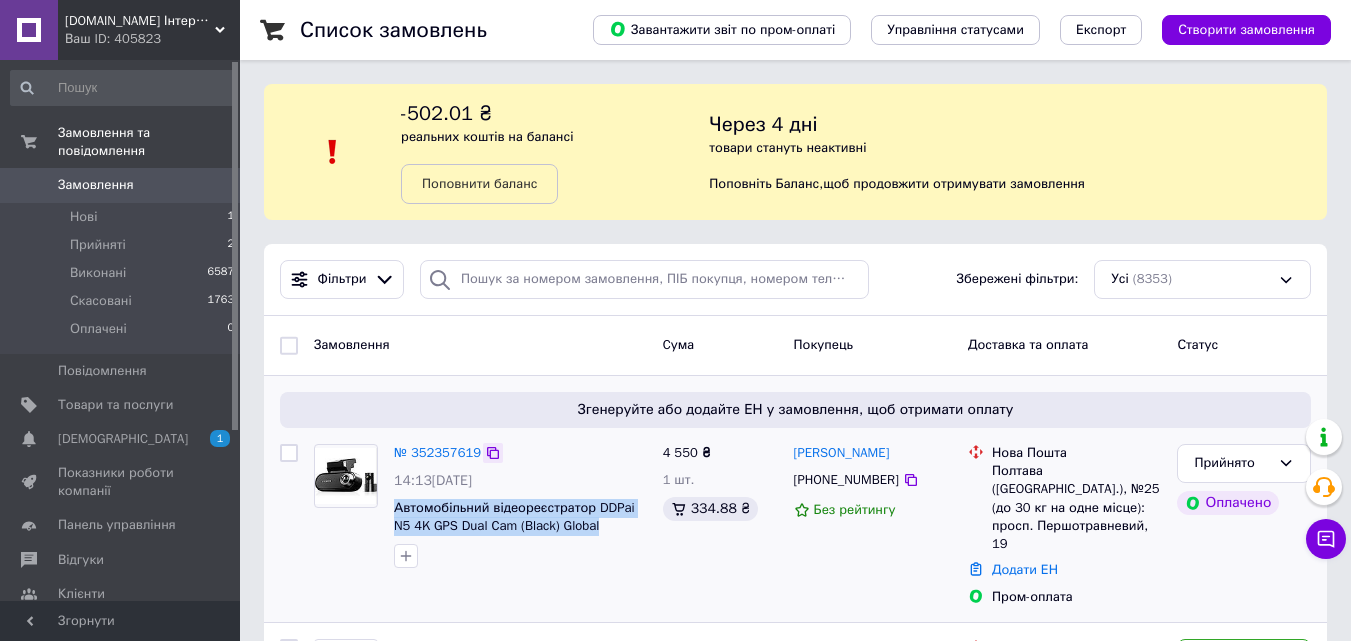 click 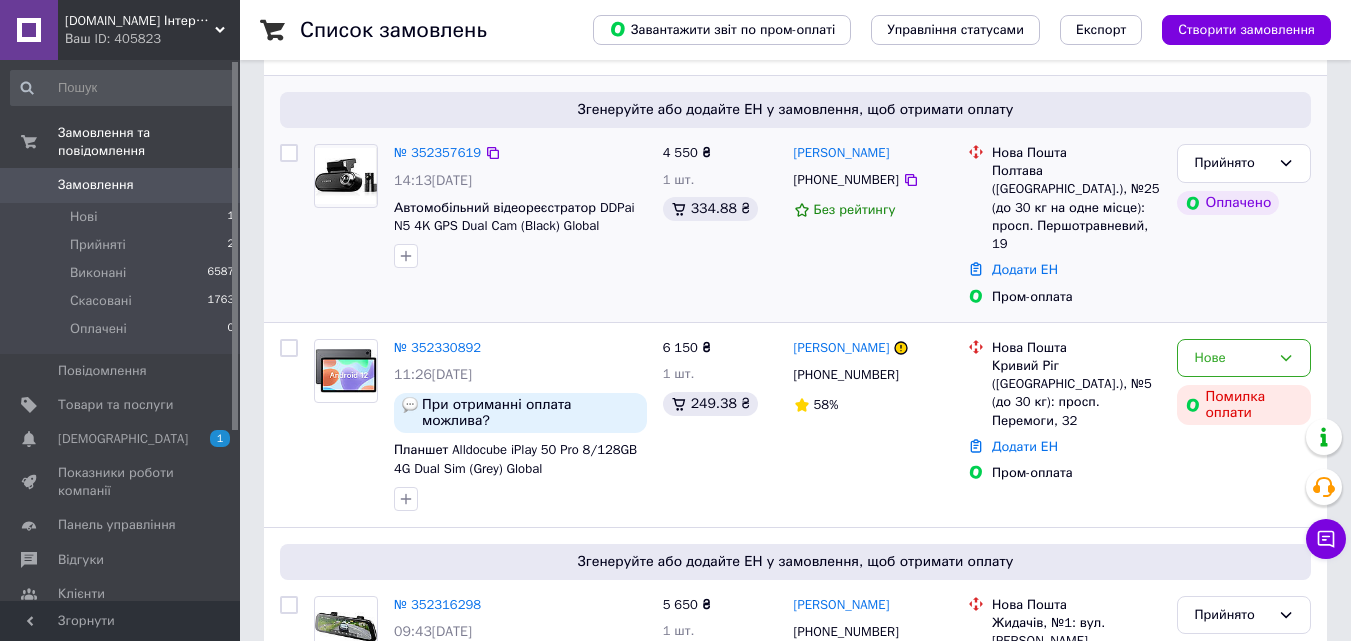 scroll, scrollTop: 500, scrollLeft: 0, axis: vertical 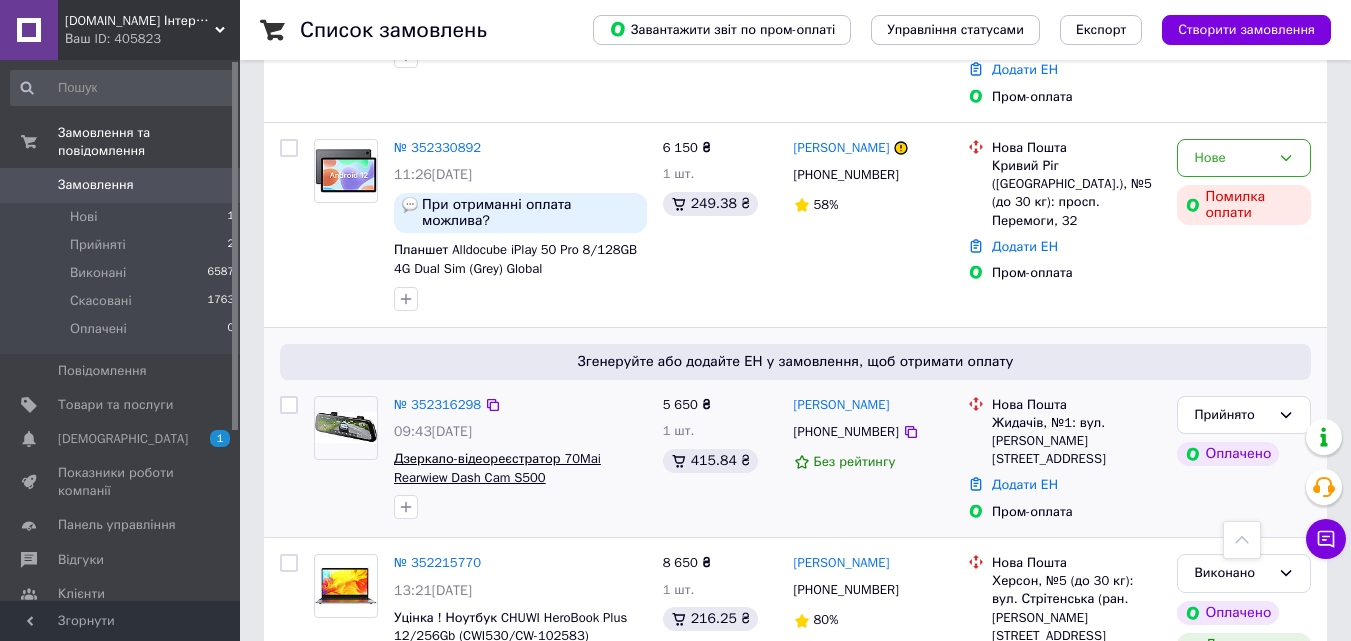 click on "Дзеркало-відеореєстратор 70Mai Rearwiew Dash Cam S500" at bounding box center [497, 468] 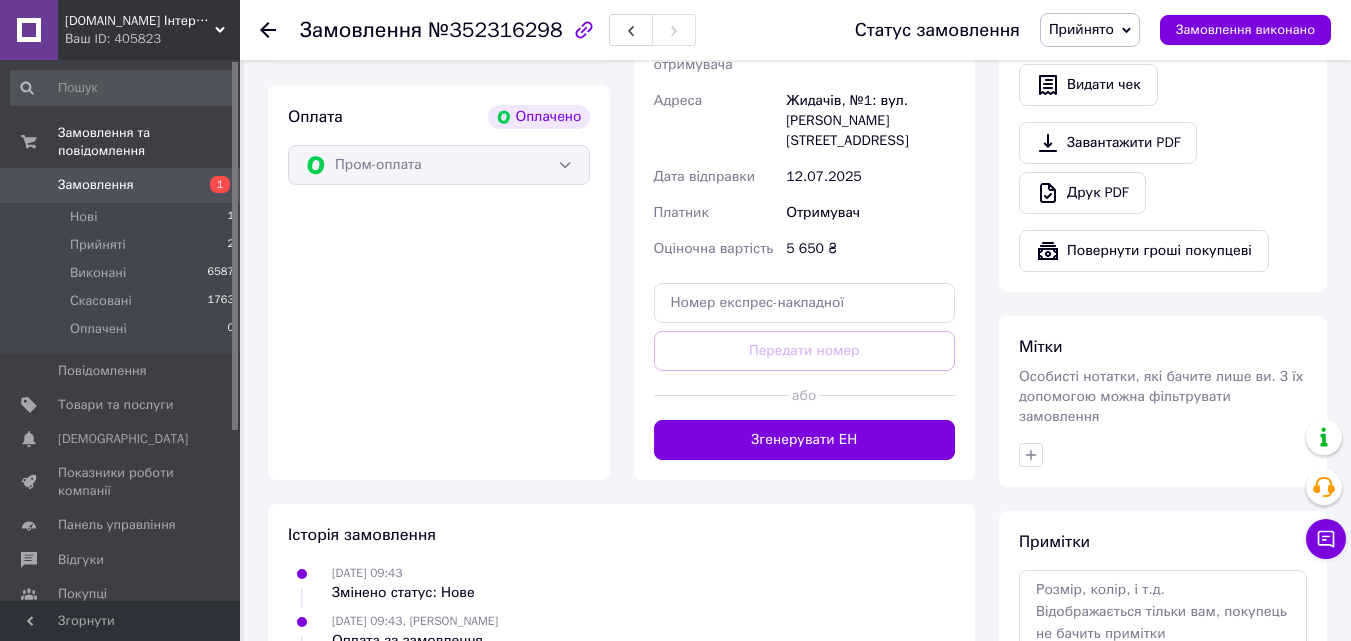 scroll, scrollTop: 800, scrollLeft: 0, axis: vertical 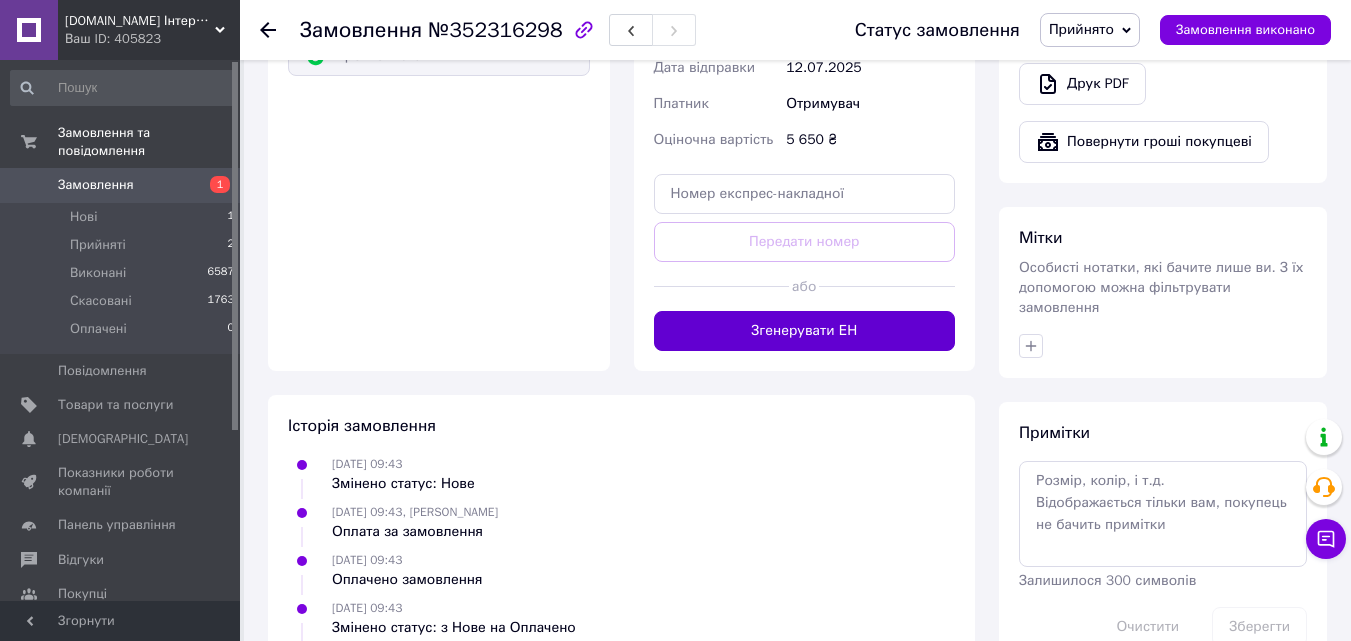 click on "Згенерувати ЕН" at bounding box center [805, 331] 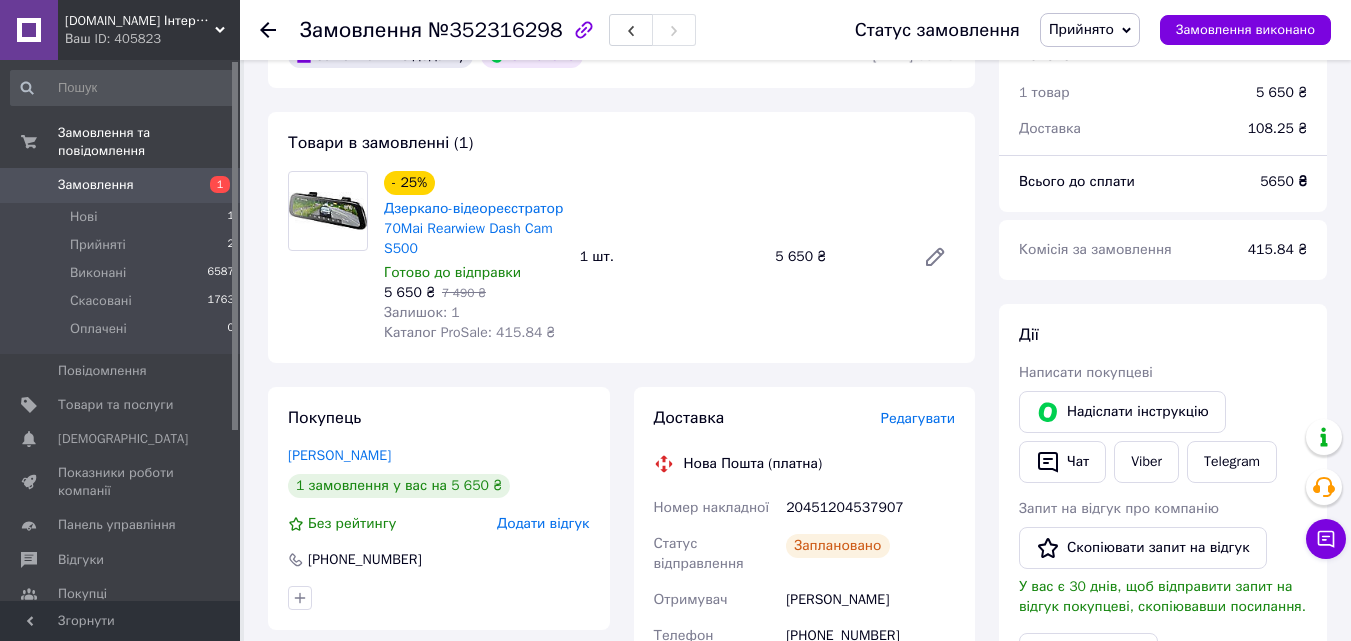 scroll, scrollTop: 100, scrollLeft: 0, axis: vertical 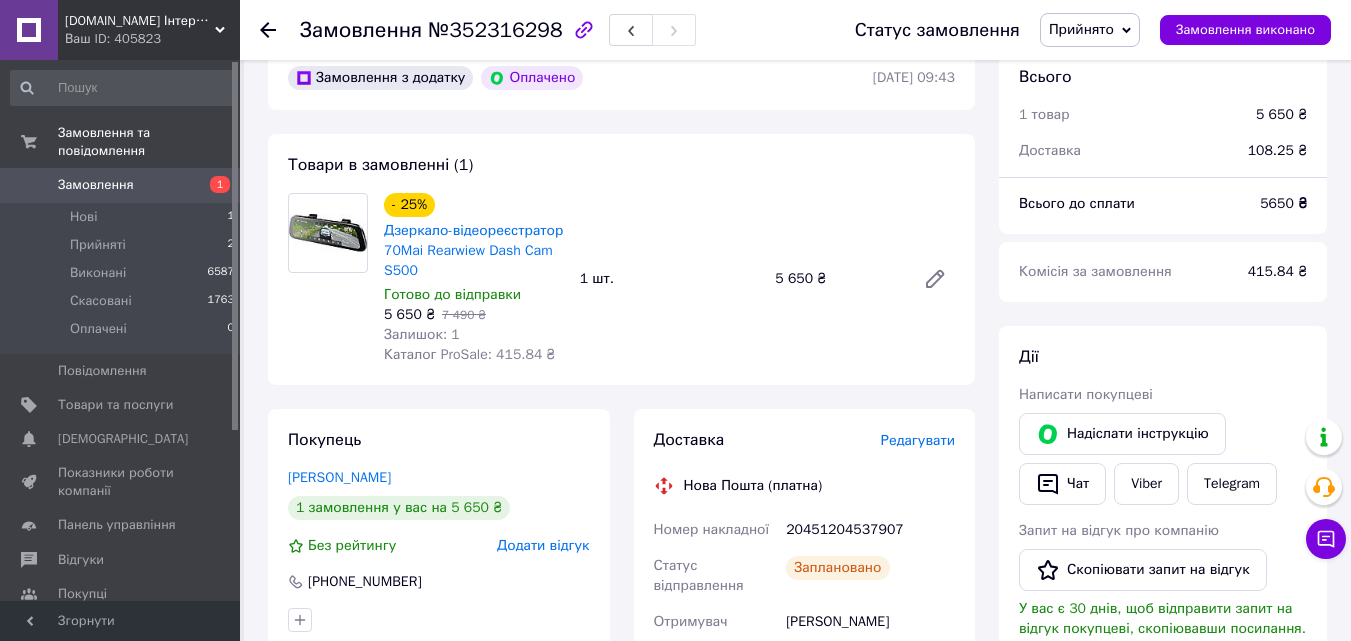 click 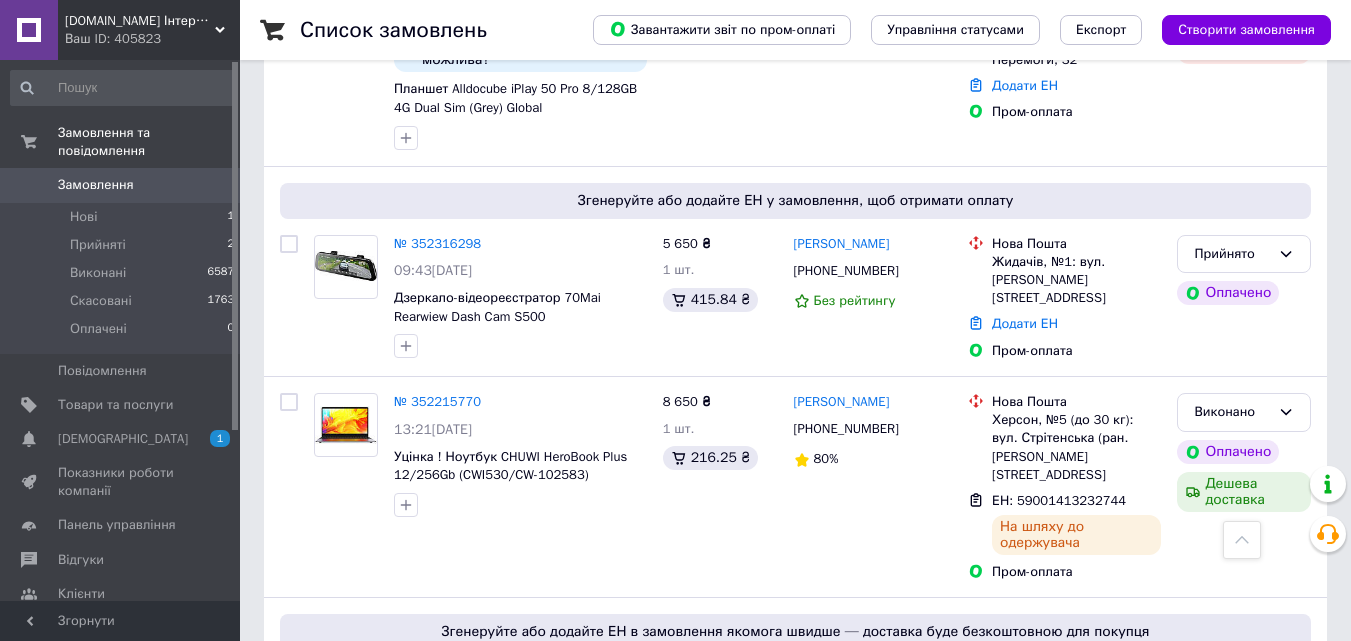 scroll, scrollTop: 500, scrollLeft: 0, axis: vertical 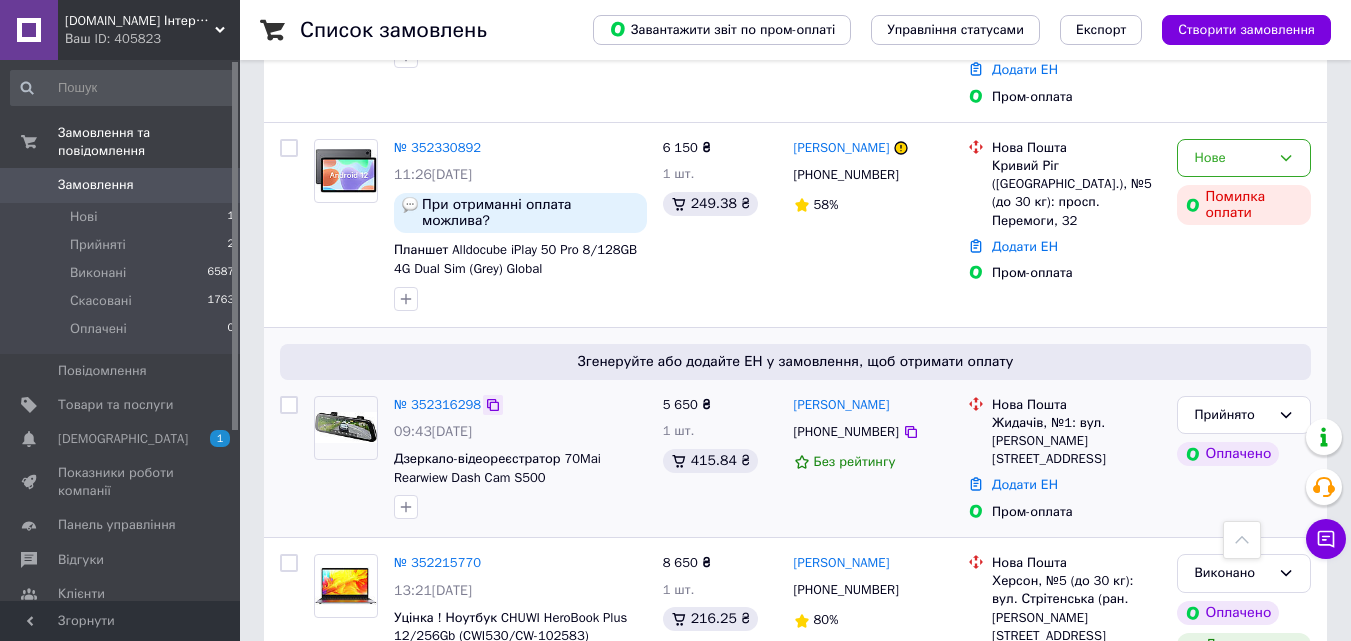 click 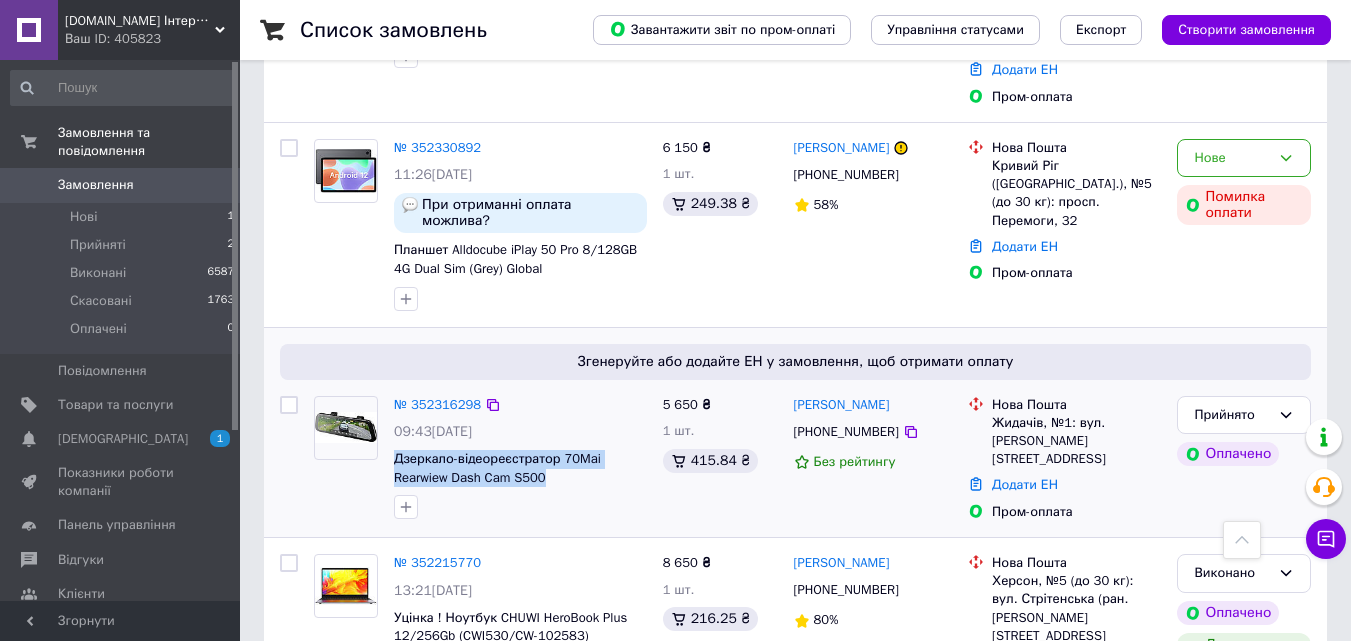 drag, startPoint x: 389, startPoint y: 418, endPoint x: 550, endPoint y: 448, distance: 163.77118 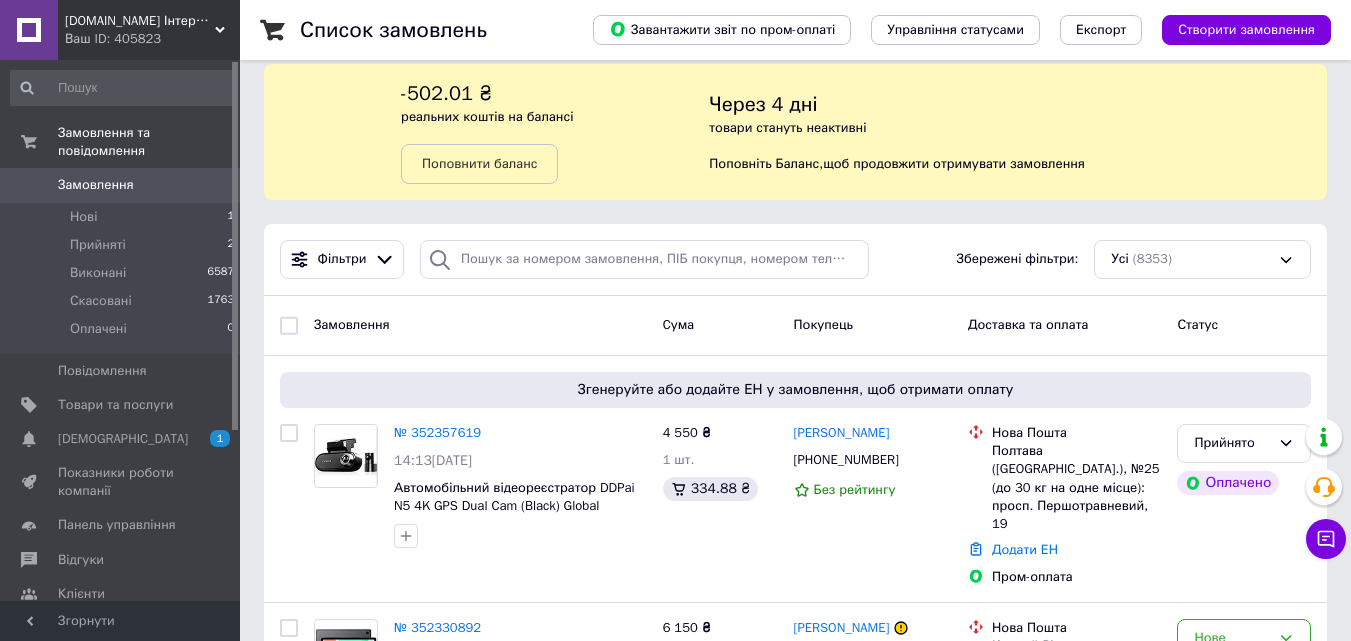 scroll, scrollTop: 0, scrollLeft: 0, axis: both 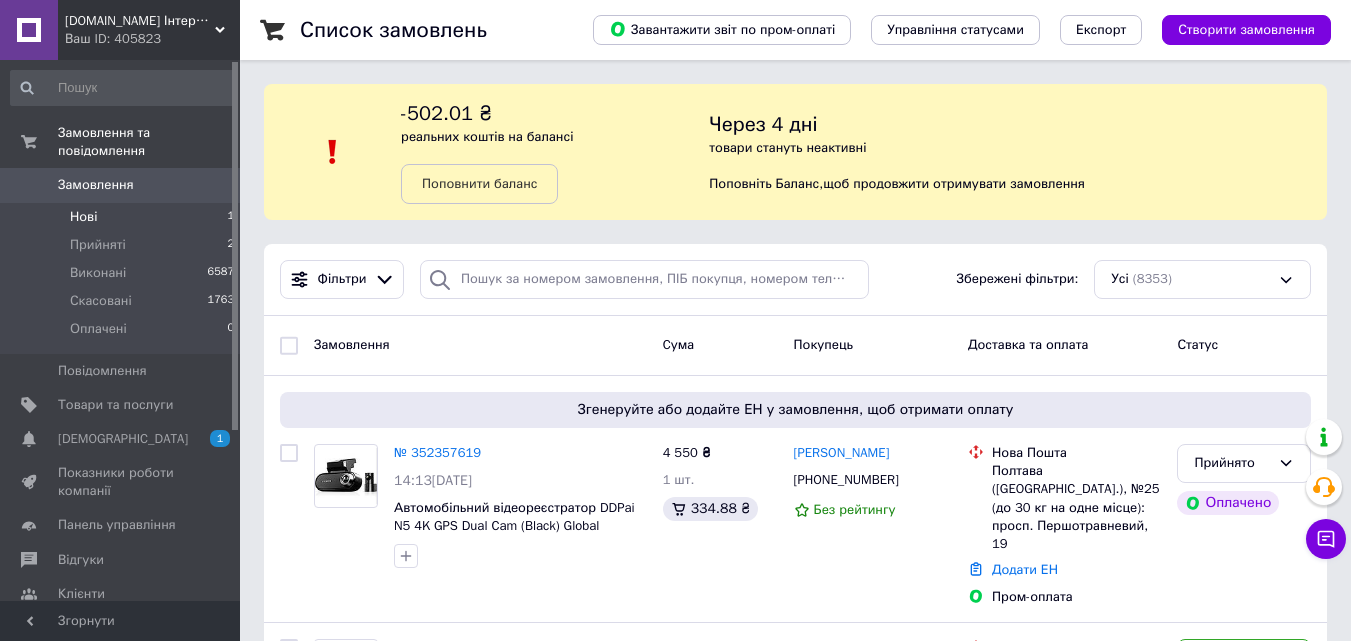 click on "Нові 1" at bounding box center (123, 217) 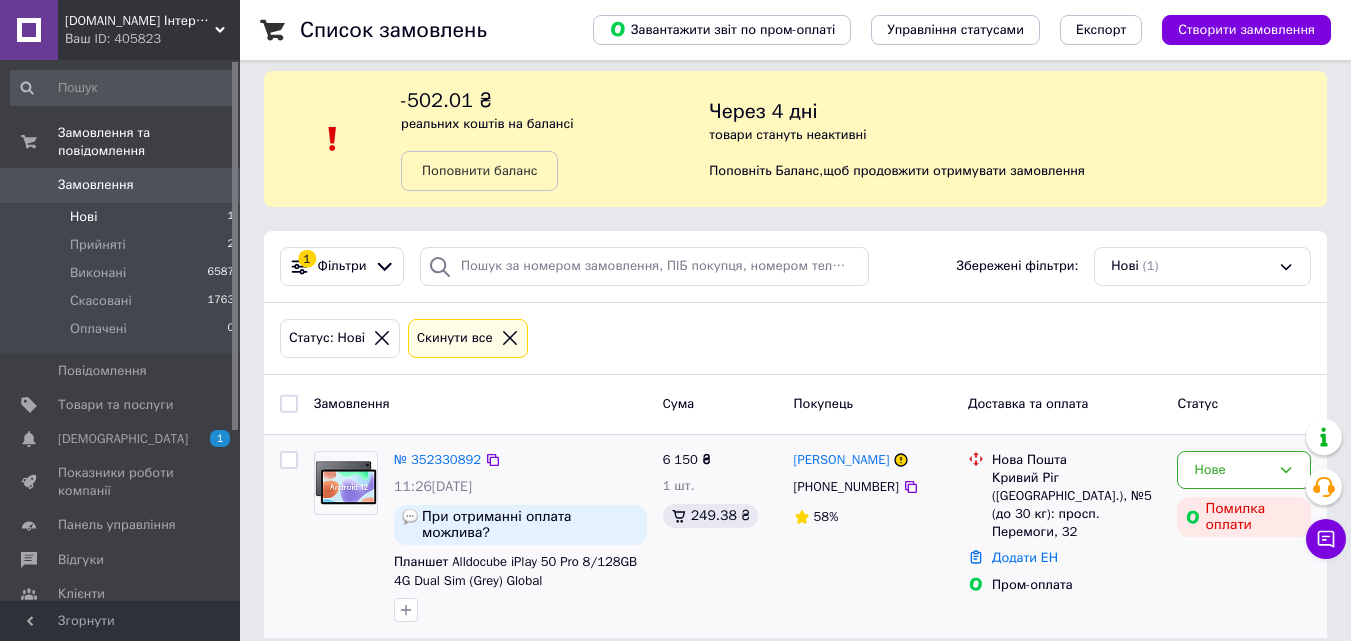 scroll, scrollTop: 18, scrollLeft: 0, axis: vertical 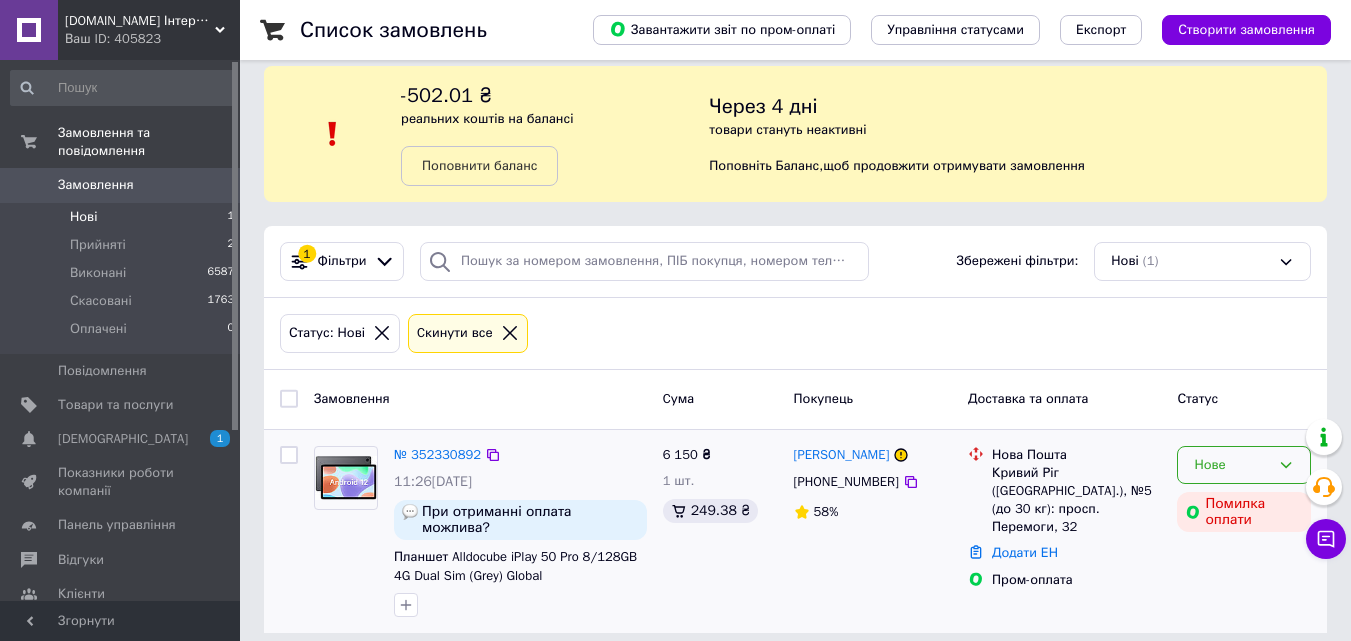 click on "Нове" at bounding box center [1232, 465] 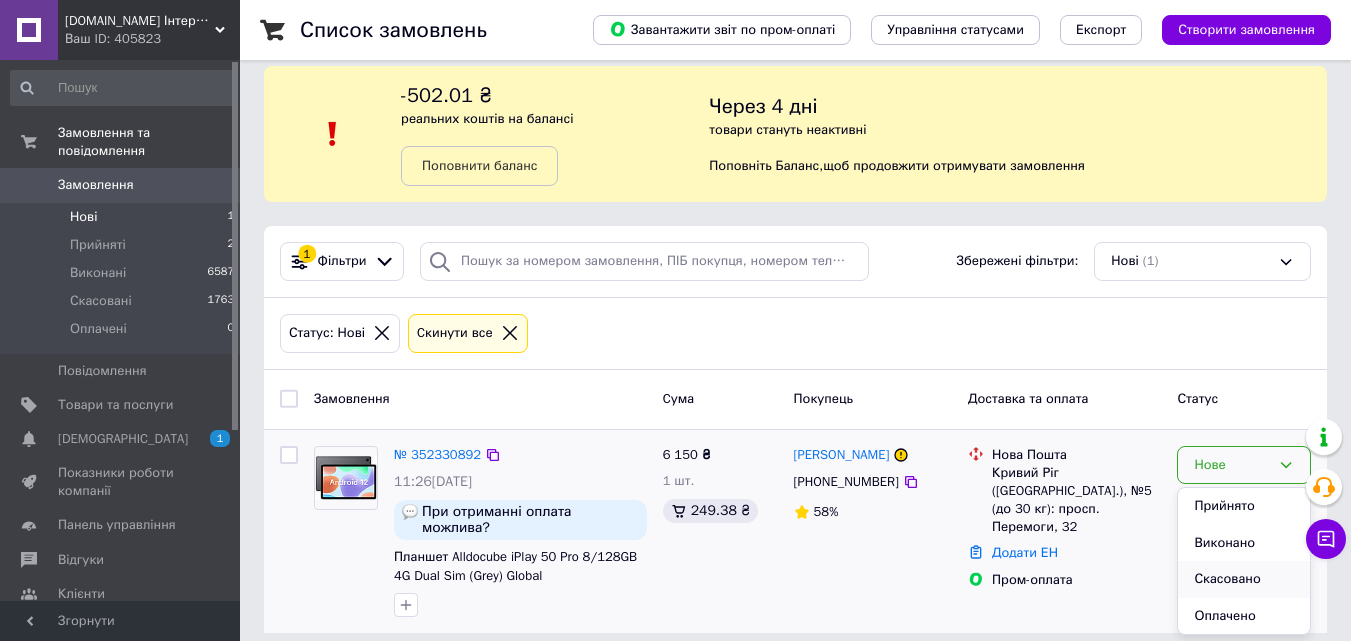 click on "Скасовано" at bounding box center [1244, 579] 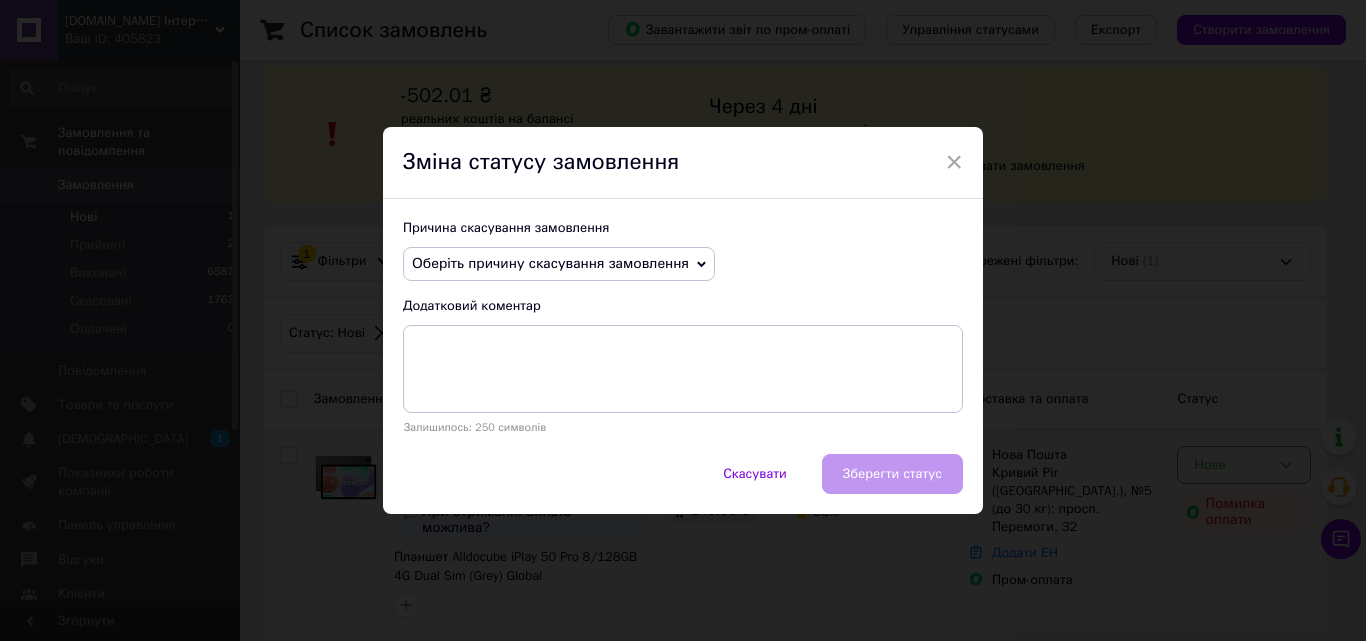 click on "Оберіть причину скасування замовлення" at bounding box center [559, 264] 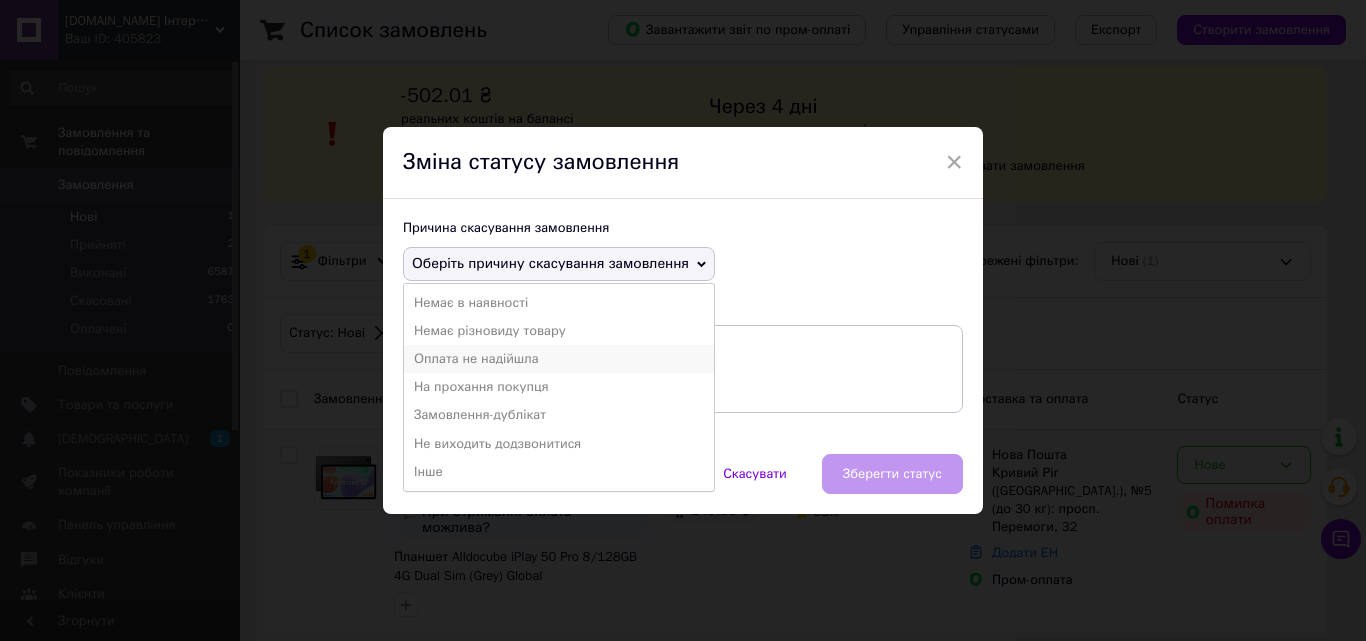 click on "Оплата не надійшла" at bounding box center [559, 359] 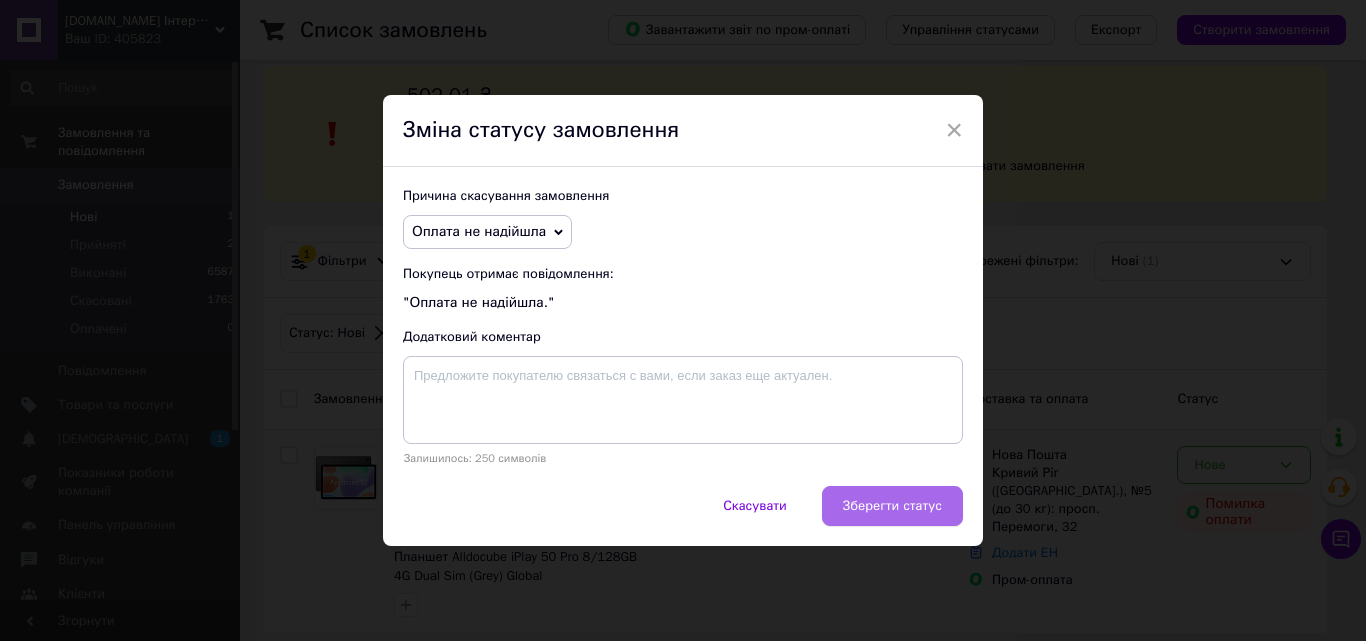 click on "Зберегти статус" at bounding box center (892, 506) 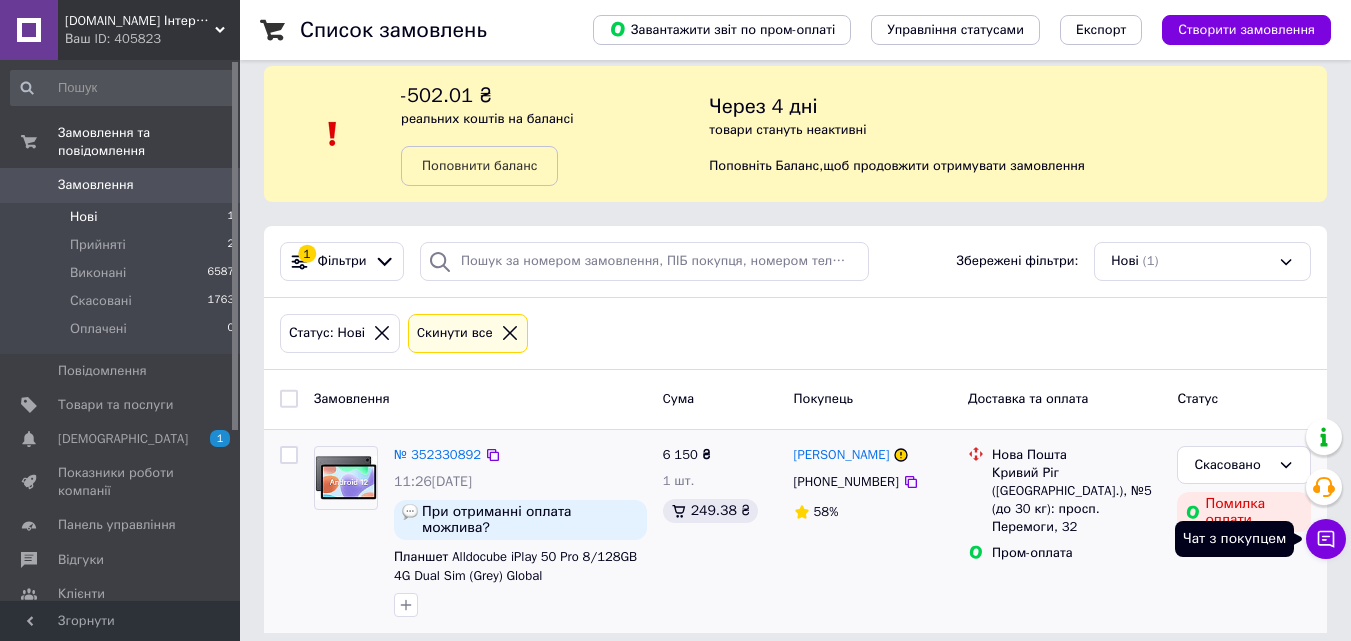 click on "Чат з покупцем" at bounding box center [1326, 539] 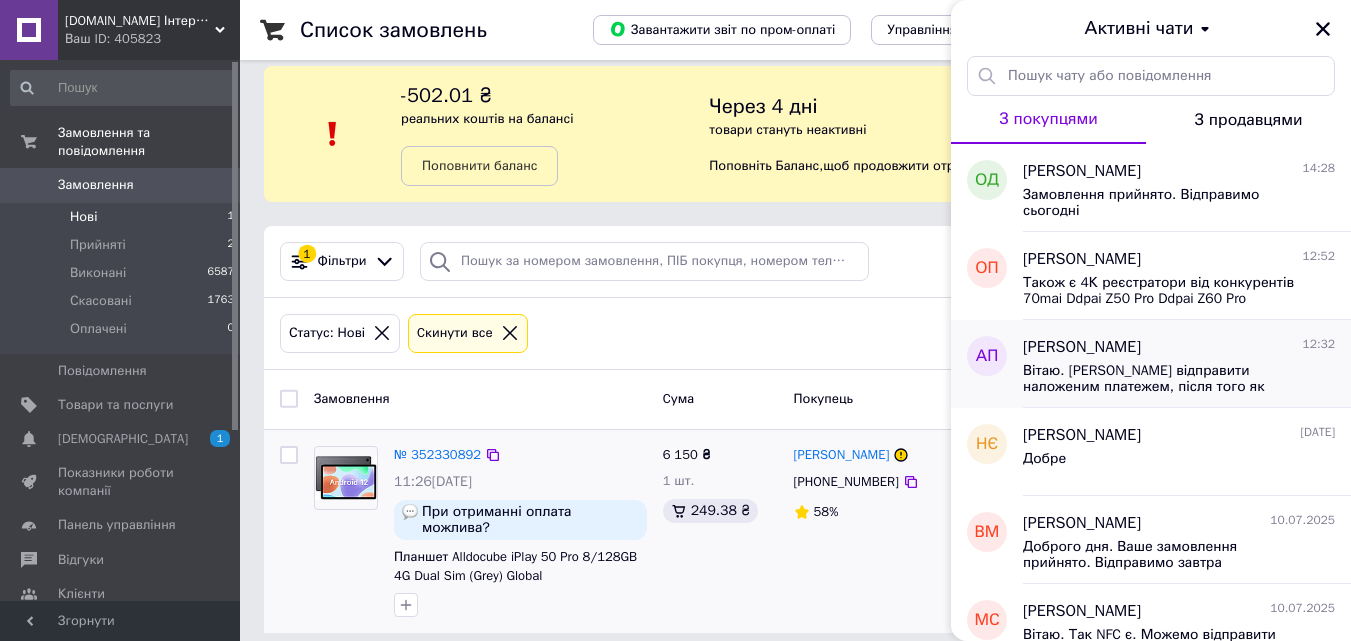 click on "[PERSON_NAME]" at bounding box center [1082, 347] 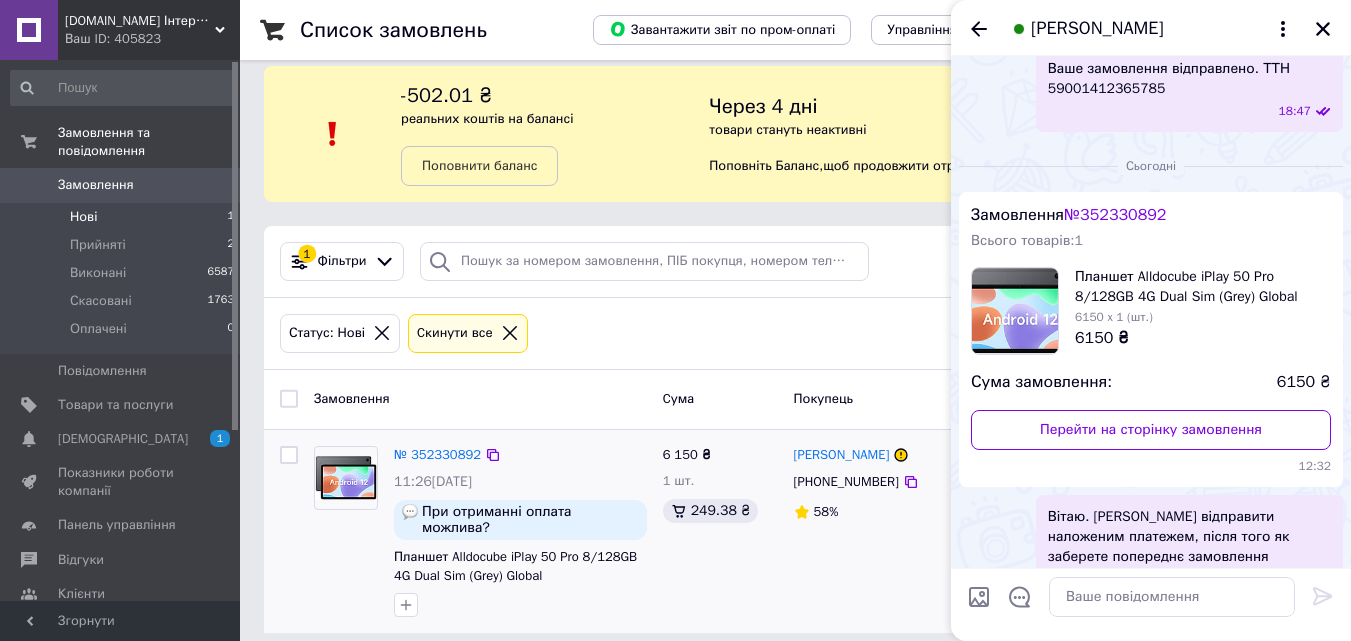 scroll, scrollTop: 1091, scrollLeft: 0, axis: vertical 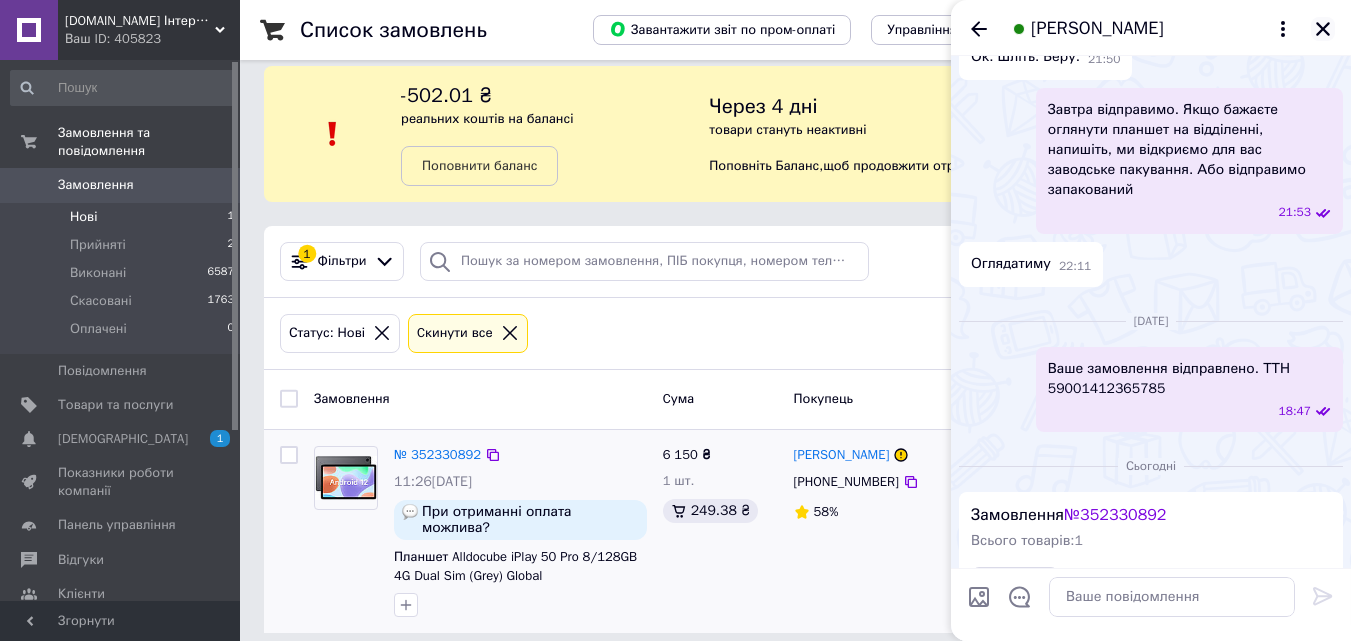 click 